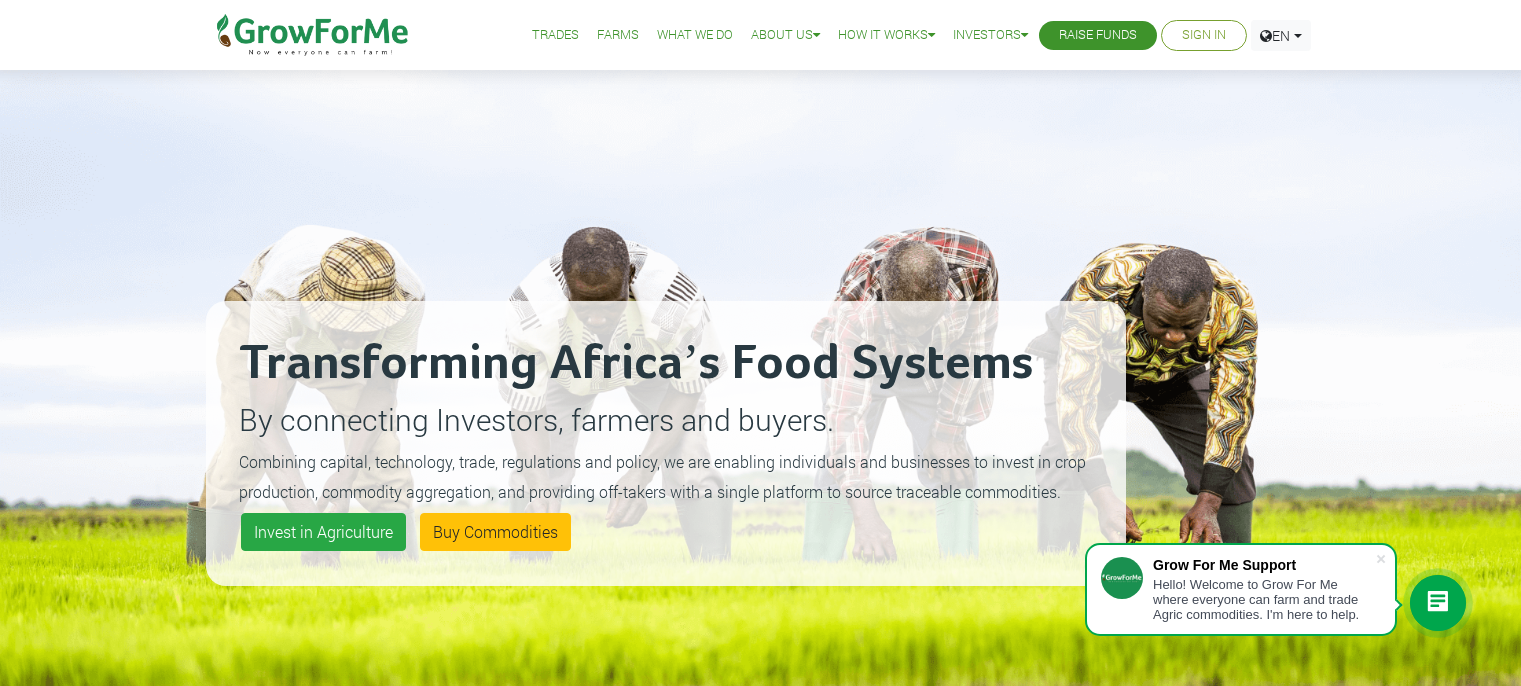 scroll, scrollTop: 0, scrollLeft: 0, axis: both 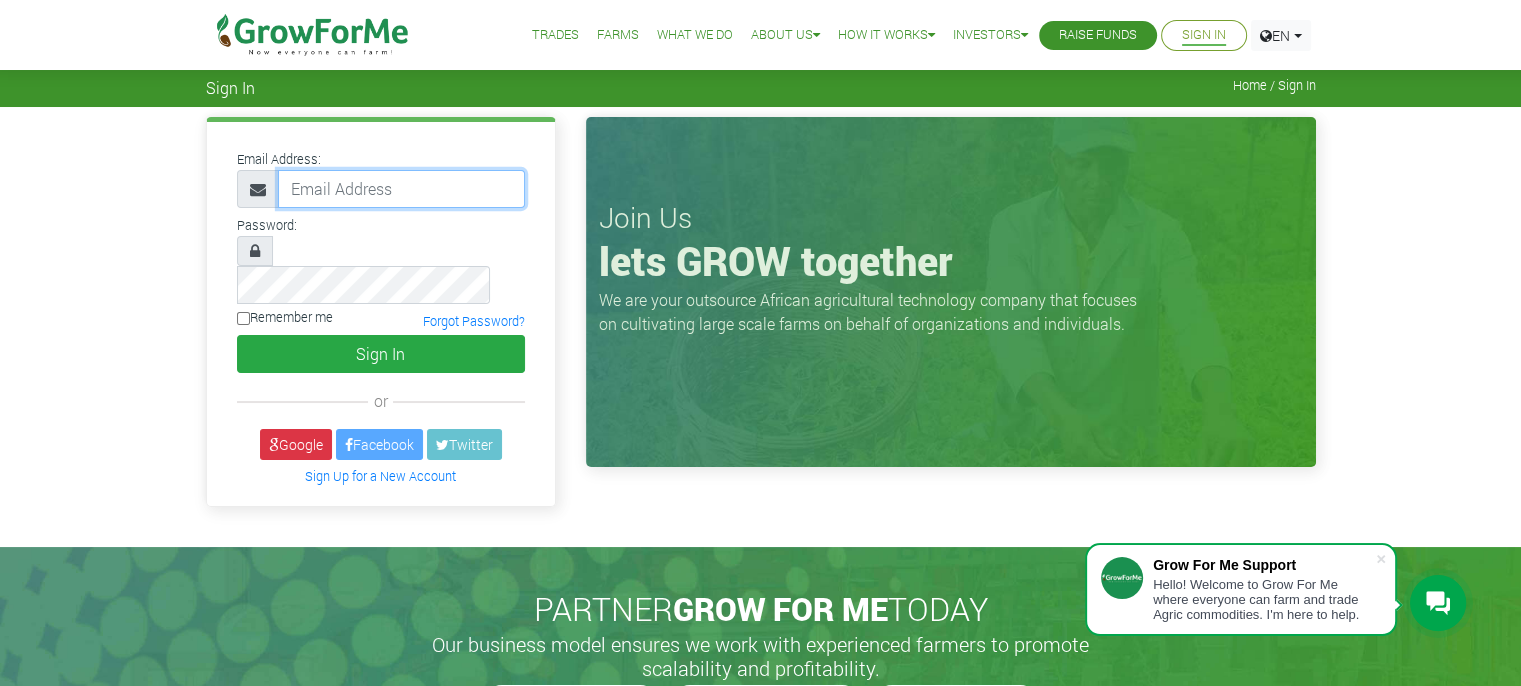 drag, startPoint x: 0, startPoint y: 0, endPoint x: 449, endPoint y: 193, distance: 488.72284 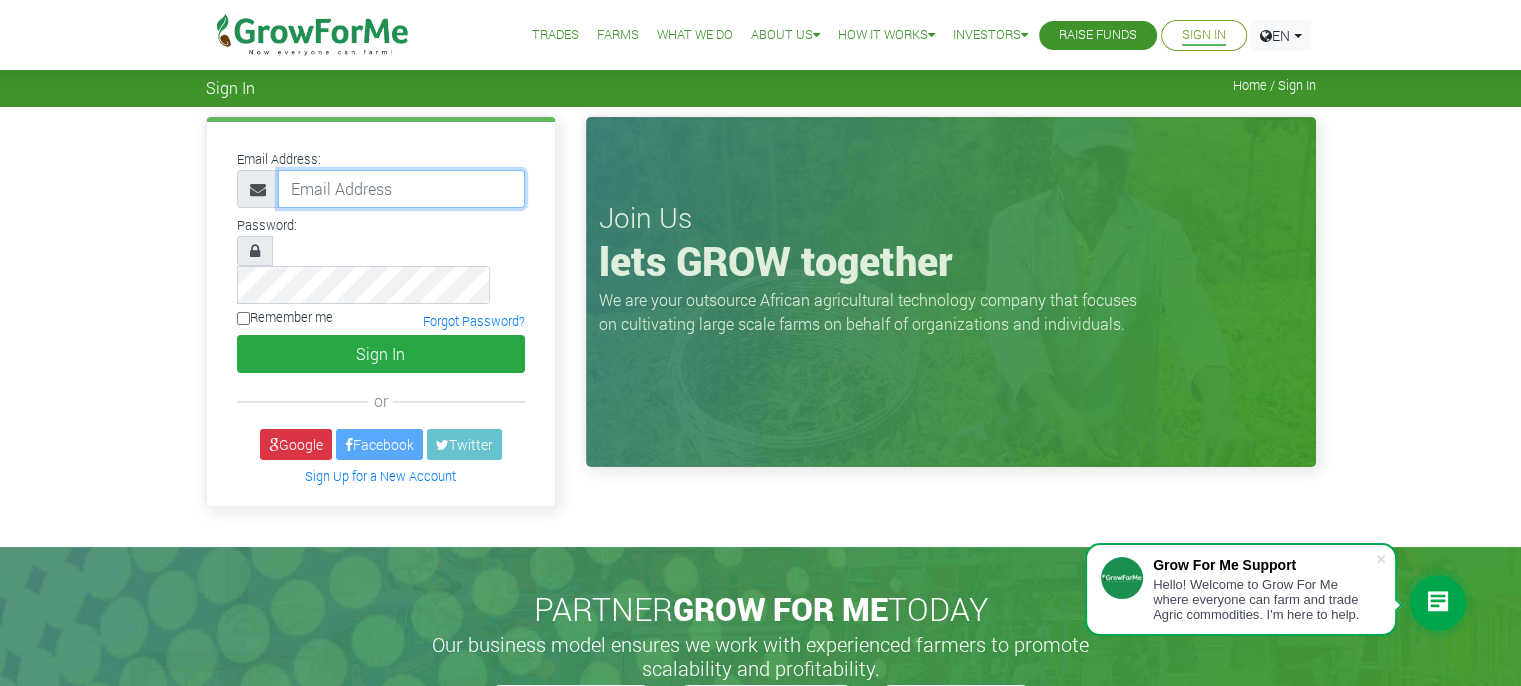 type on "awusiemmanuel604@gmail.com" 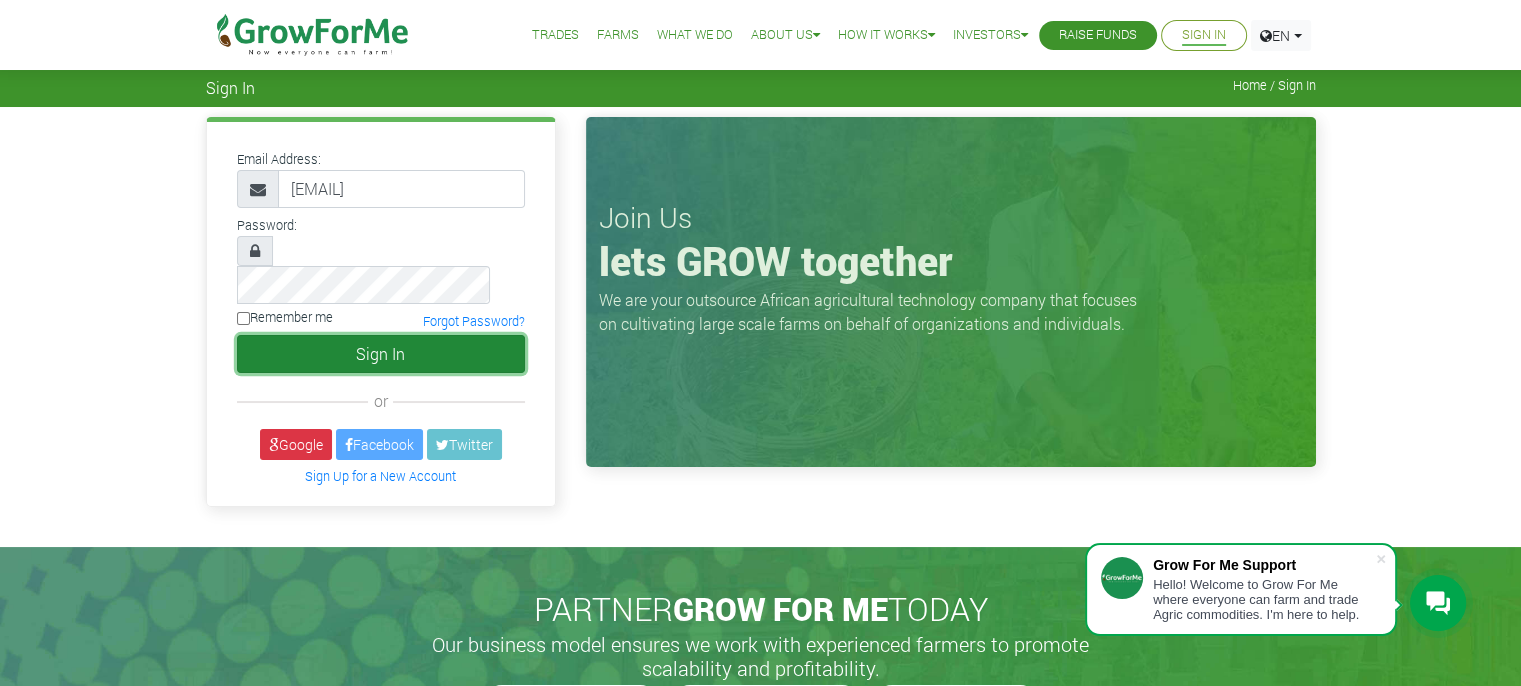 click on "Sign In" at bounding box center [381, 354] 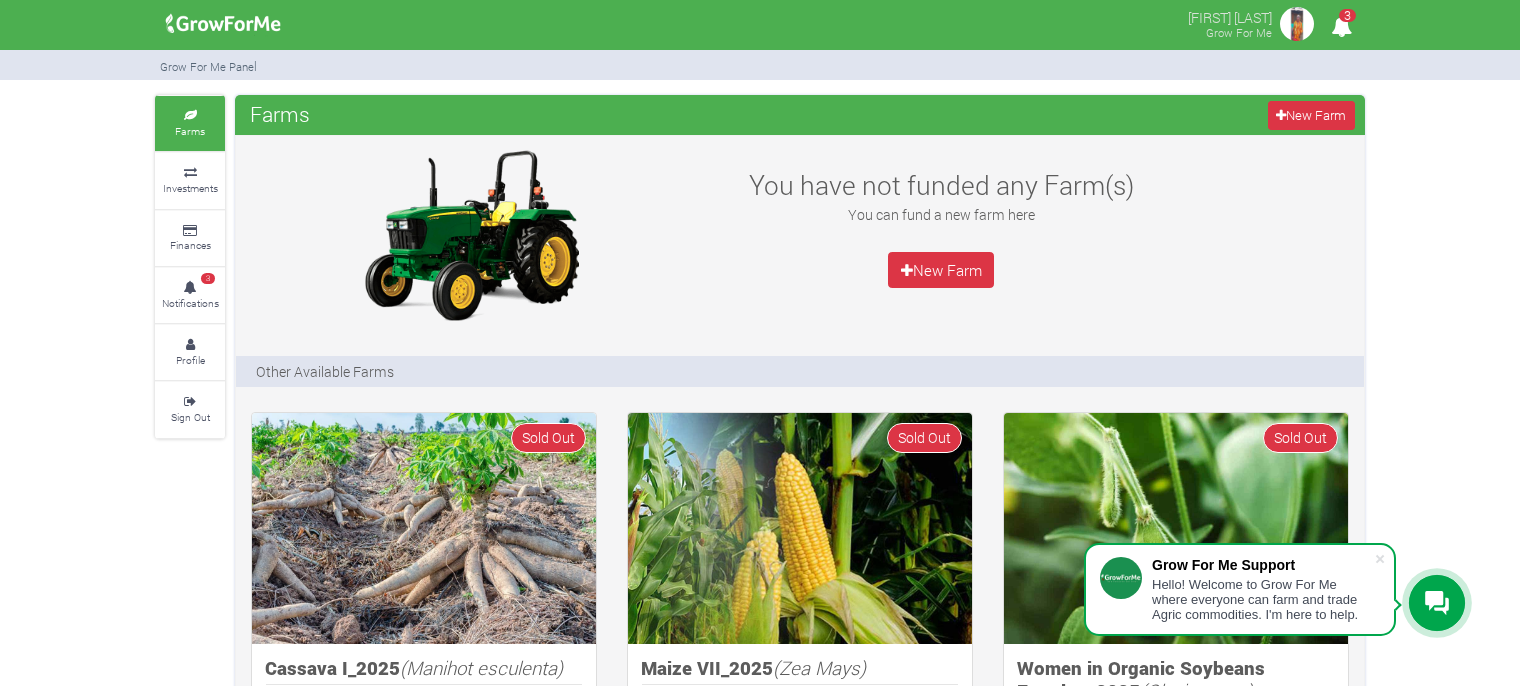 scroll, scrollTop: 0, scrollLeft: 0, axis: both 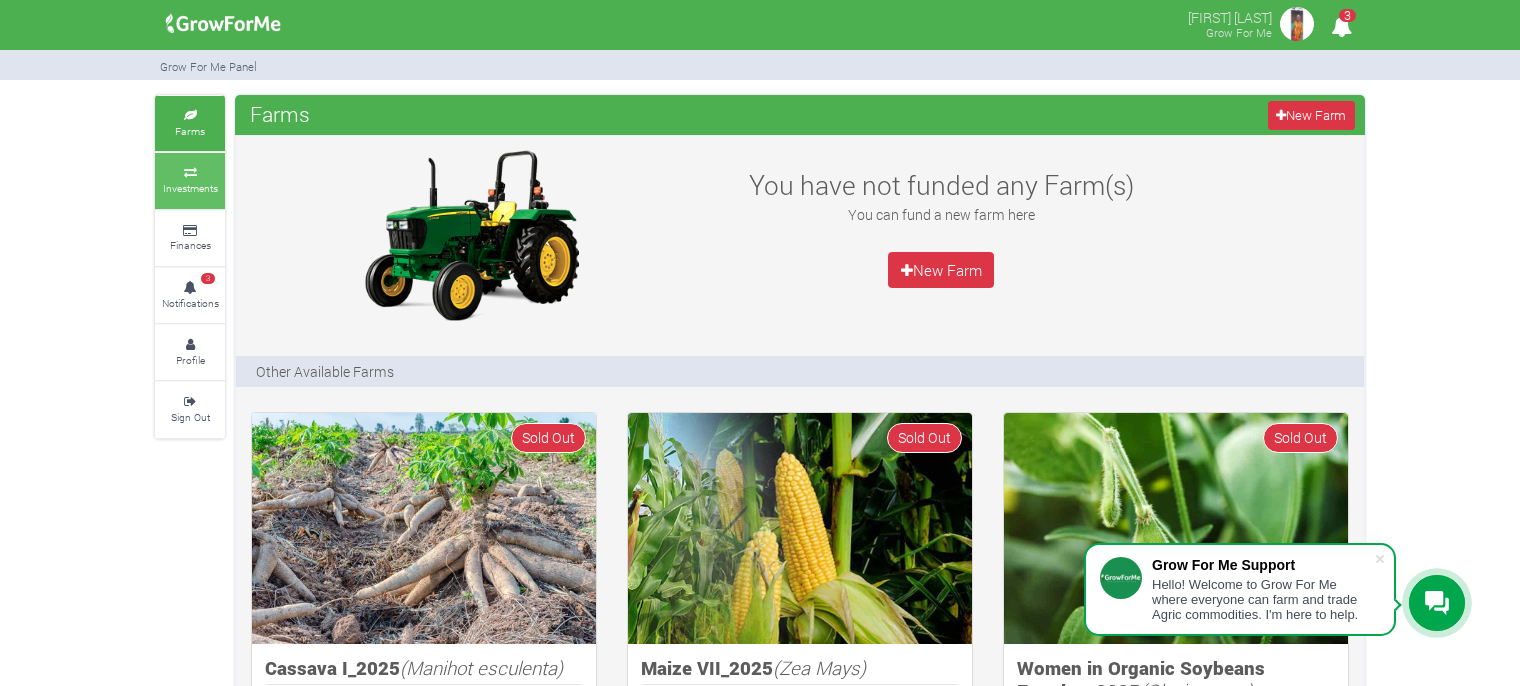 click on "Investments" at bounding box center [190, 180] 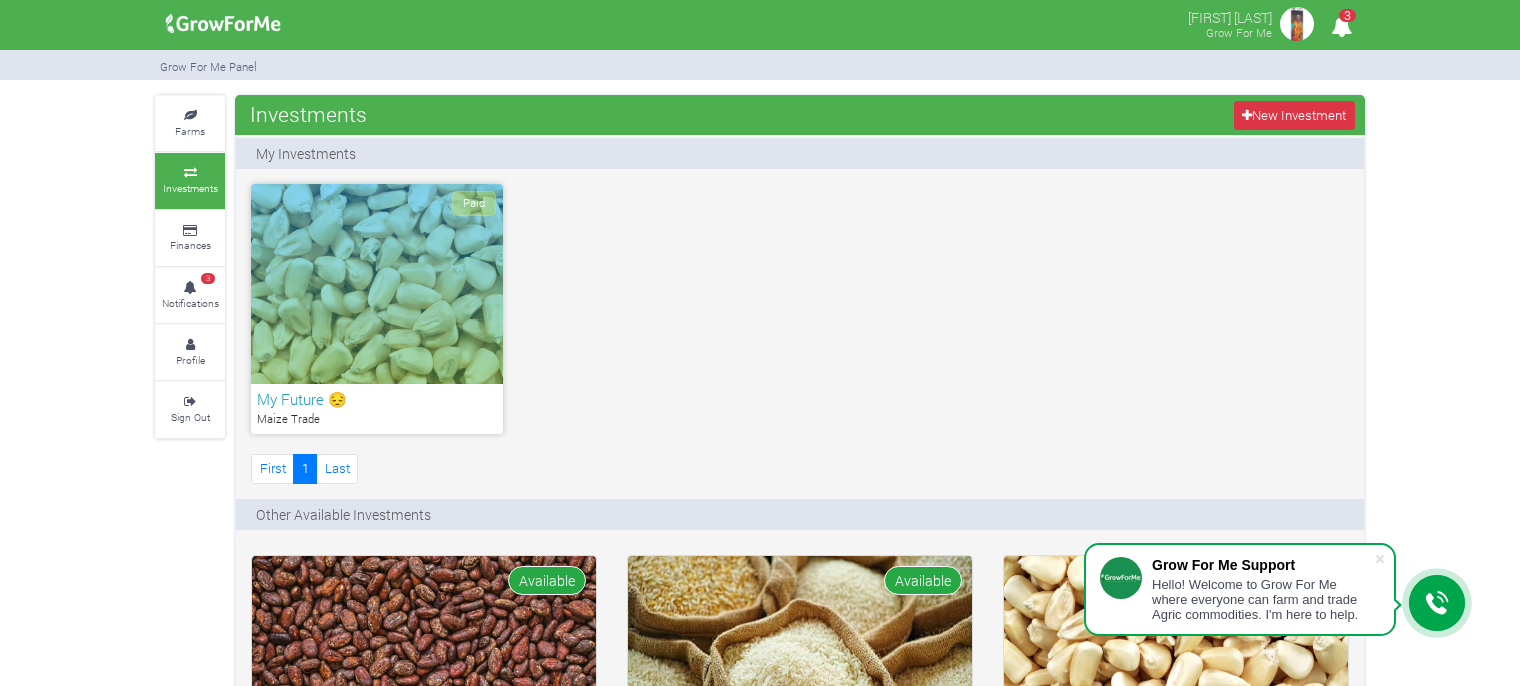 scroll, scrollTop: 0, scrollLeft: 0, axis: both 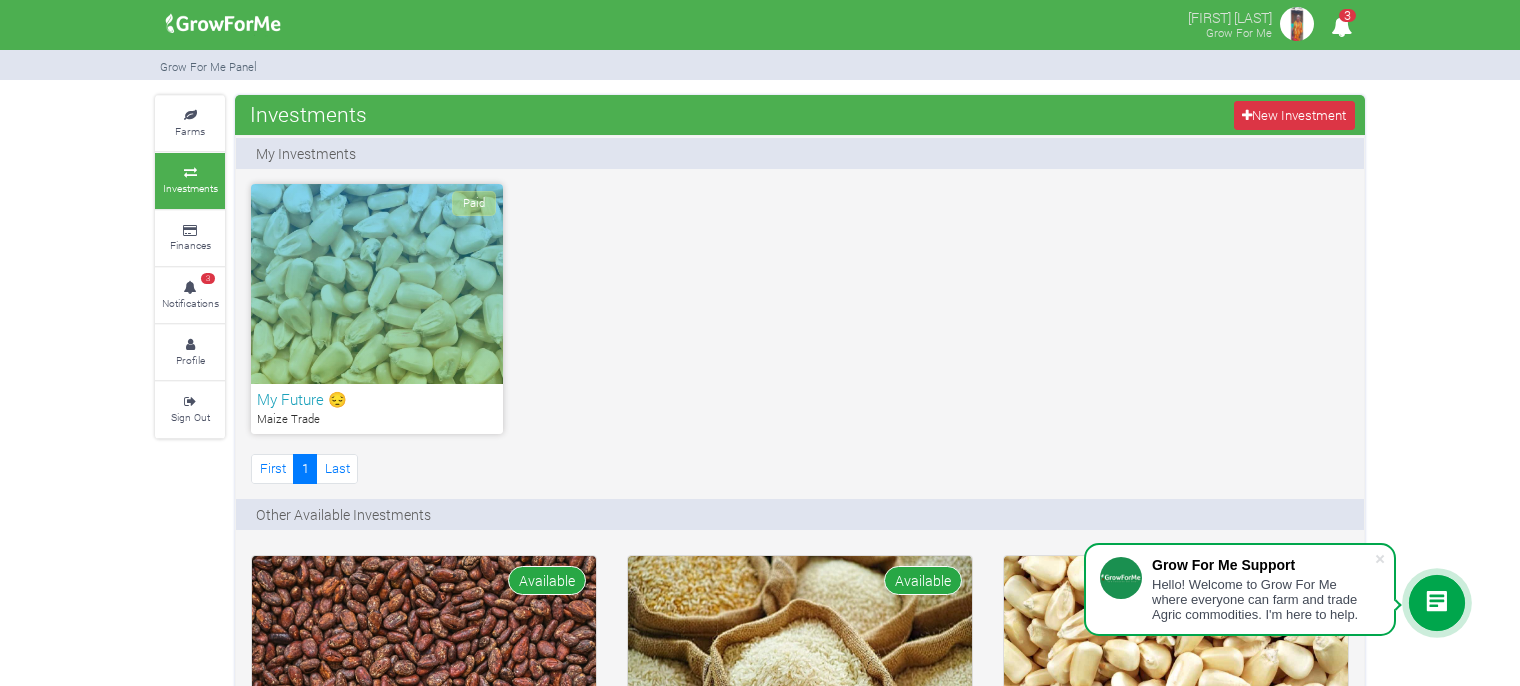click on "Paid" at bounding box center [377, 284] 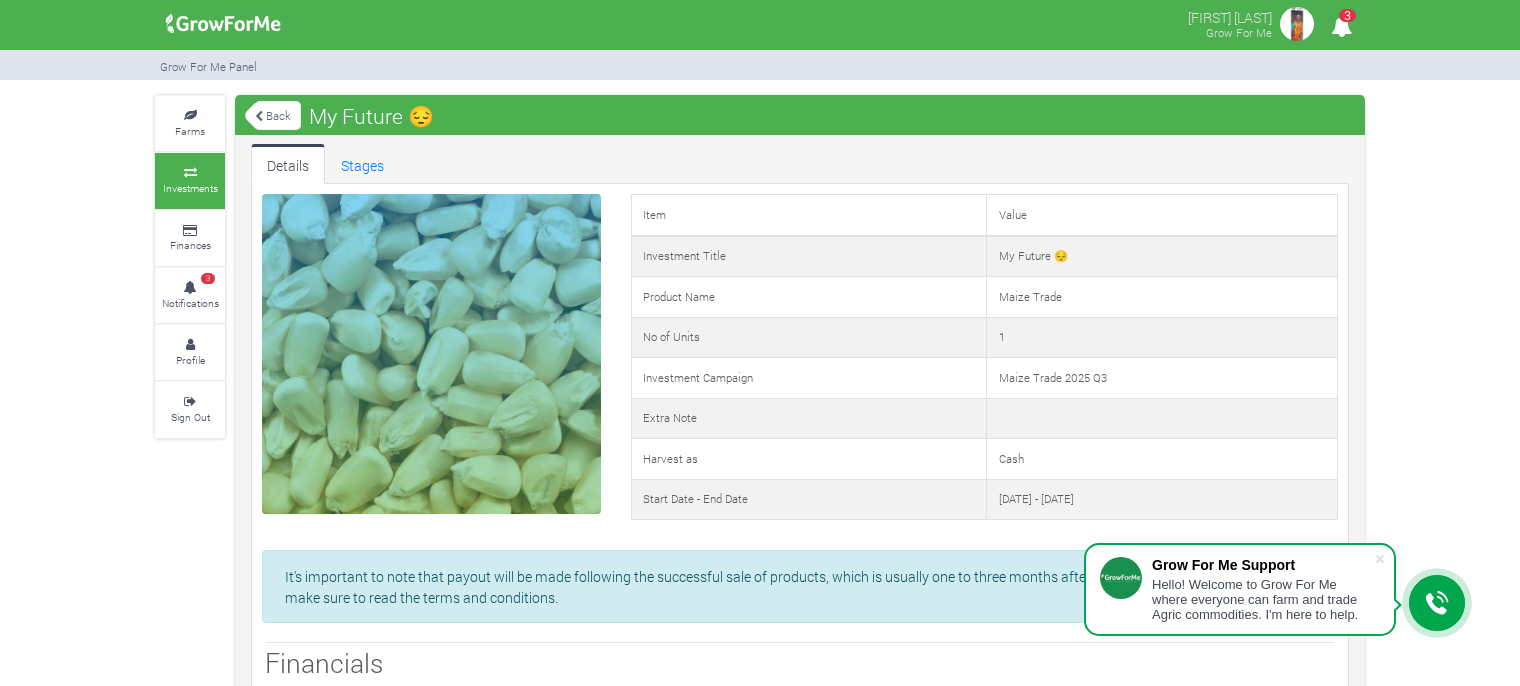 scroll, scrollTop: 0, scrollLeft: 0, axis: both 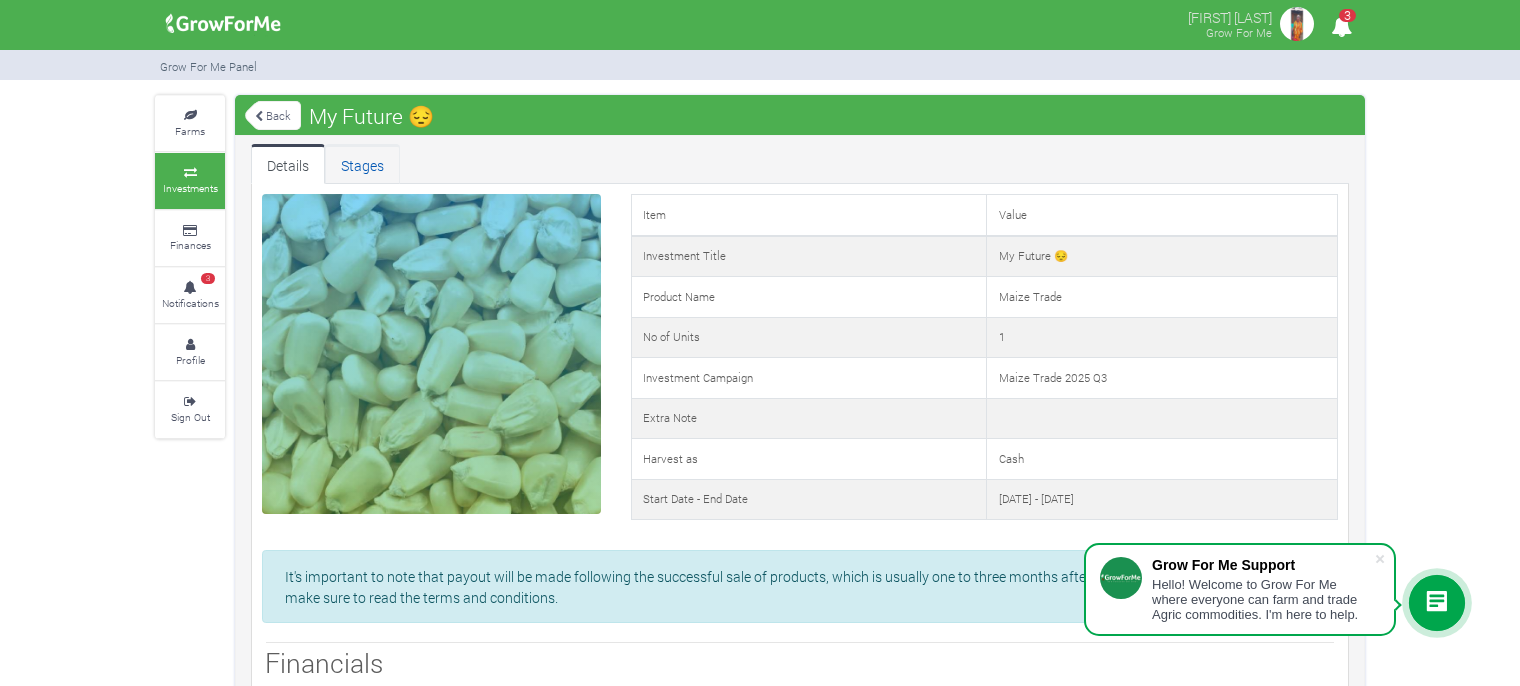 click on "Stages" at bounding box center [362, 164] 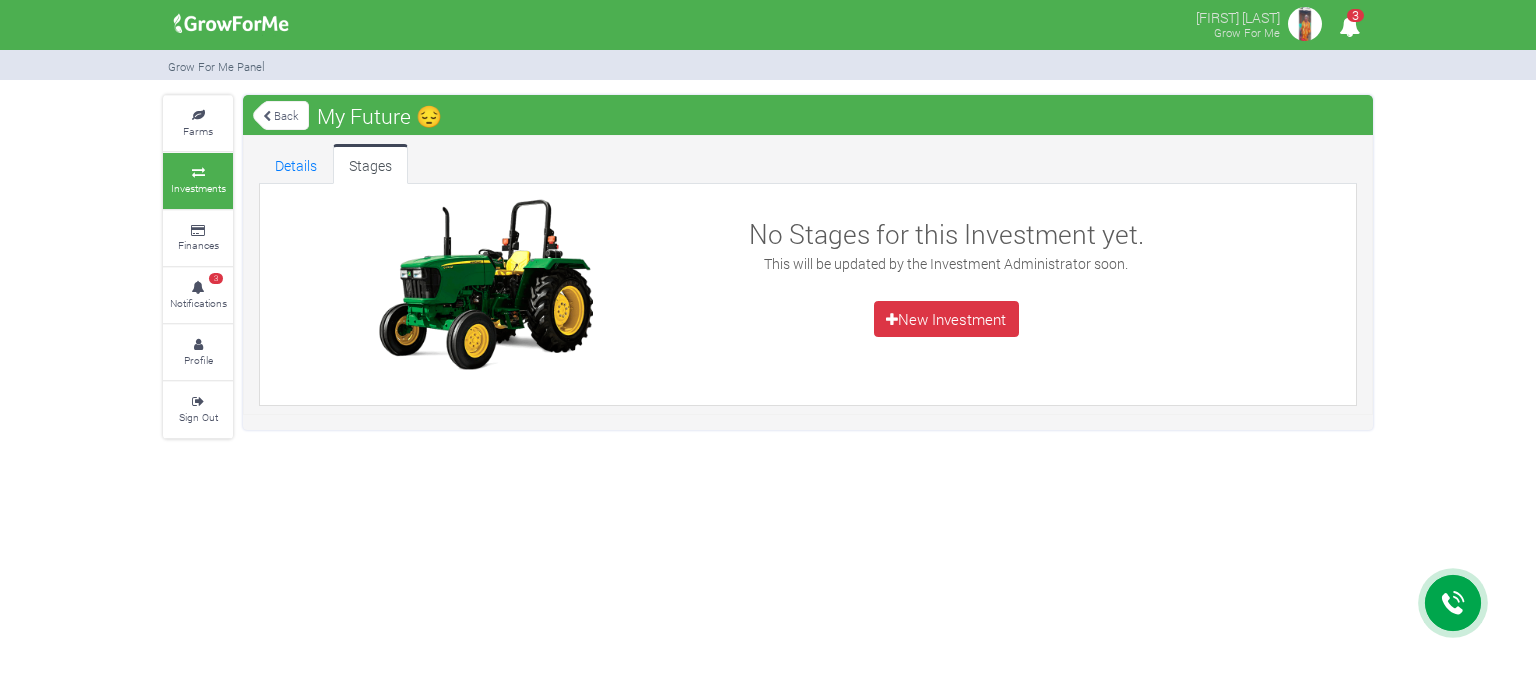 scroll, scrollTop: 0, scrollLeft: 0, axis: both 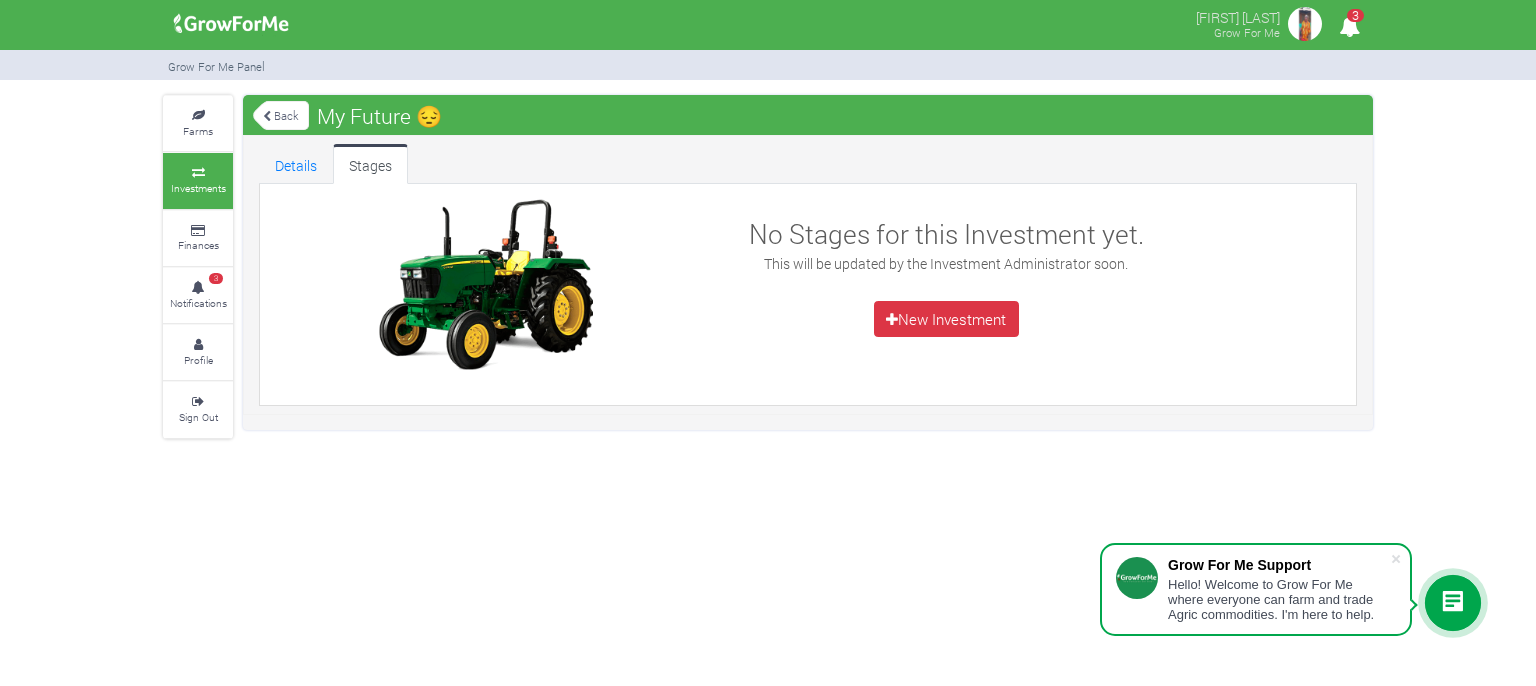 click on "Stages" at bounding box center [370, 164] 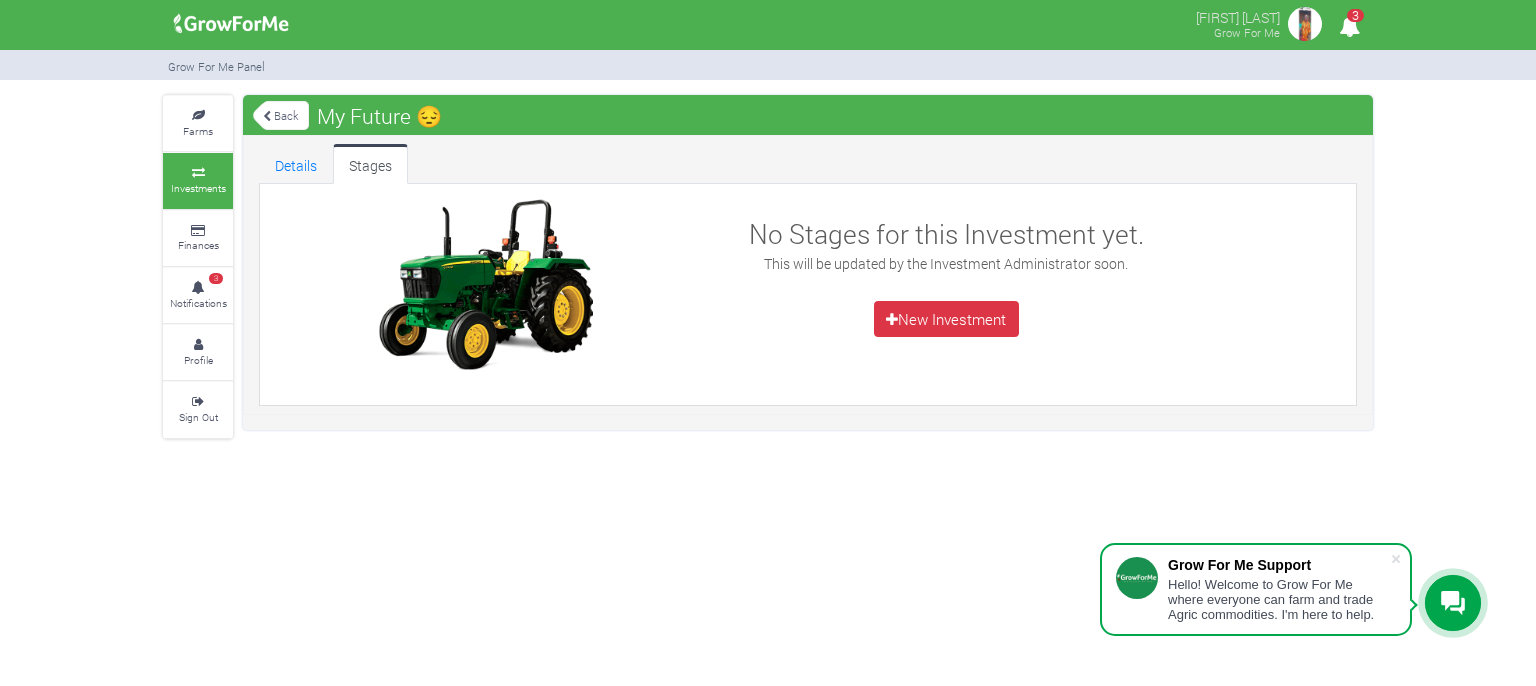 scroll, scrollTop: 0, scrollLeft: 0, axis: both 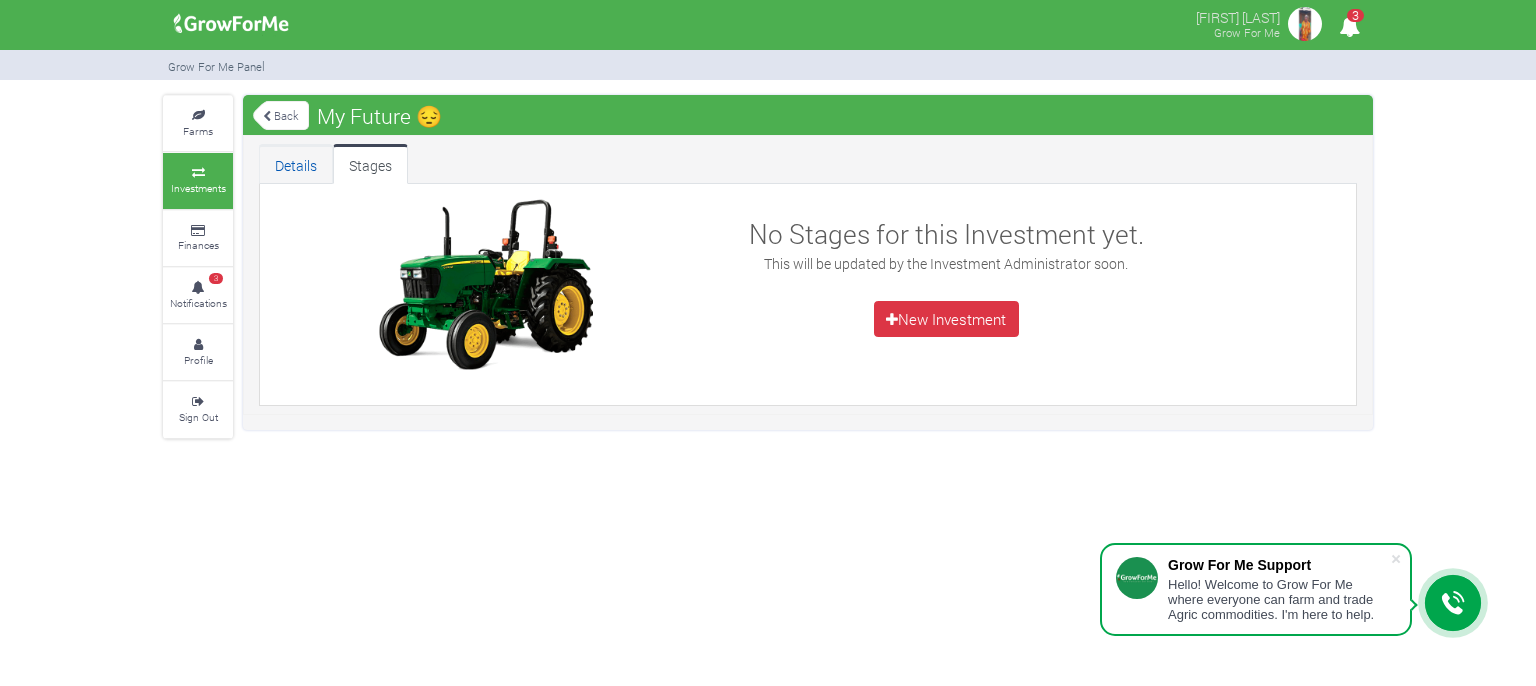 click on "Details" at bounding box center [296, 164] 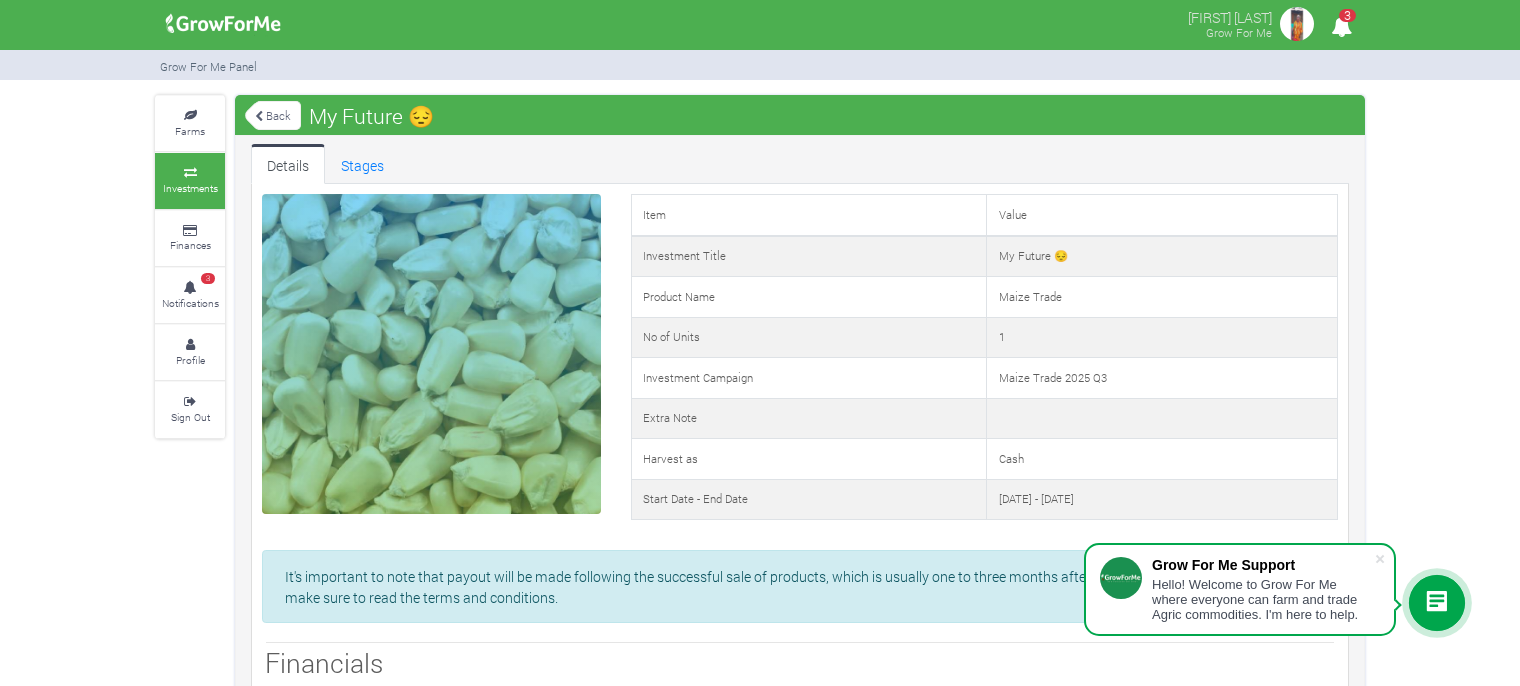 scroll, scrollTop: 0, scrollLeft: 0, axis: both 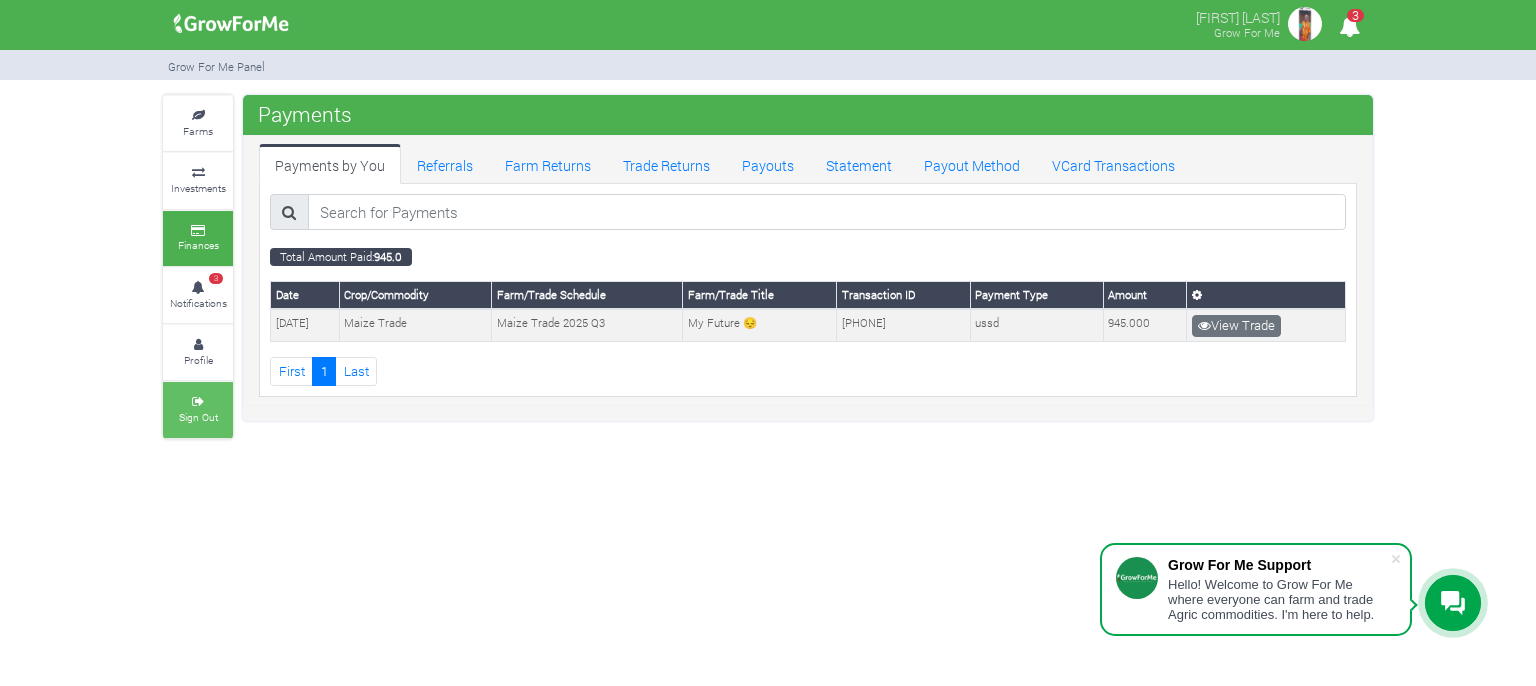 click on "Sign Out" at bounding box center [198, 409] 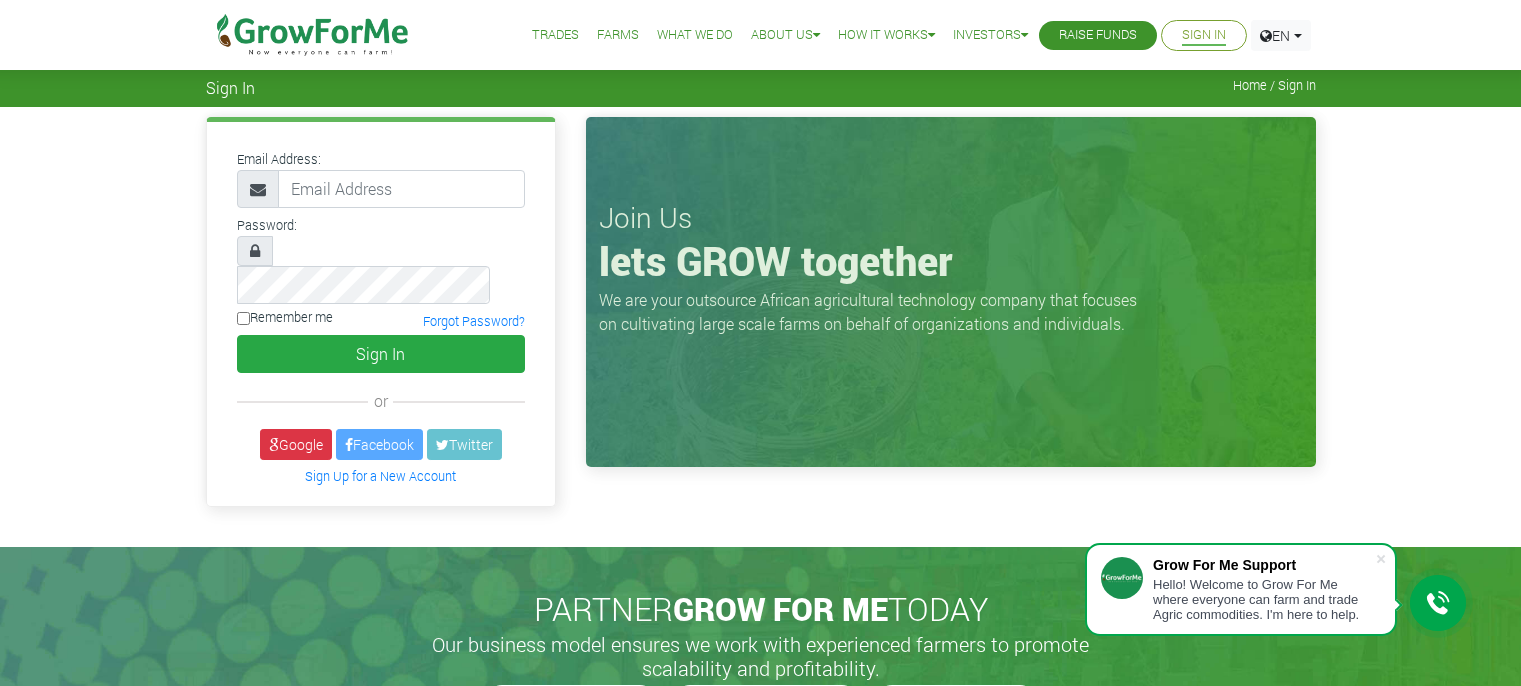 scroll, scrollTop: 0, scrollLeft: 0, axis: both 